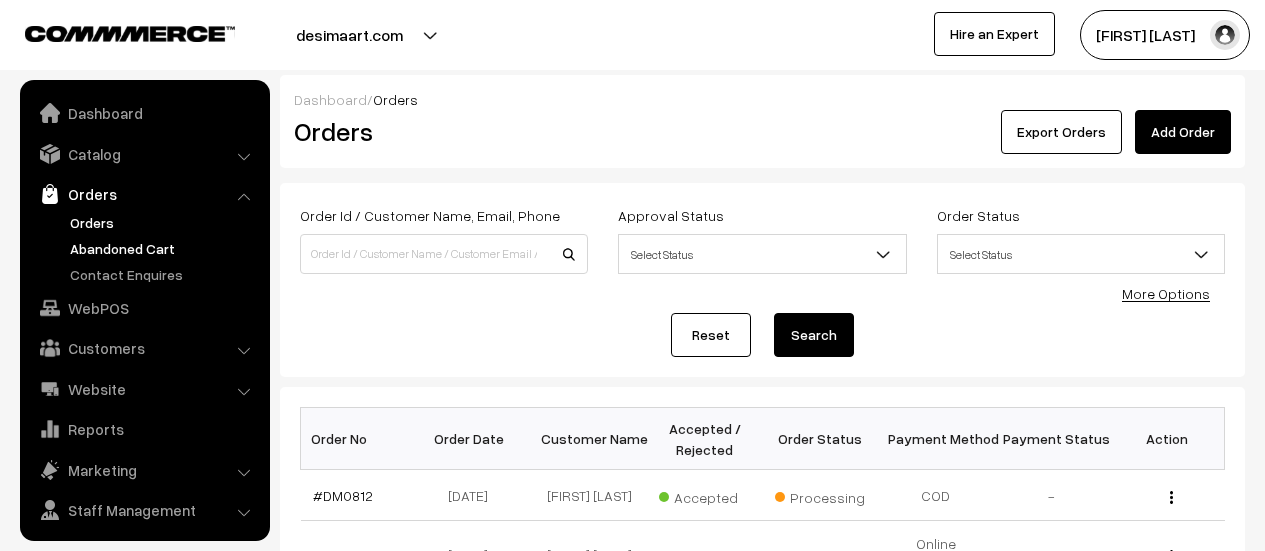 scroll, scrollTop: 171, scrollLeft: 0, axis: vertical 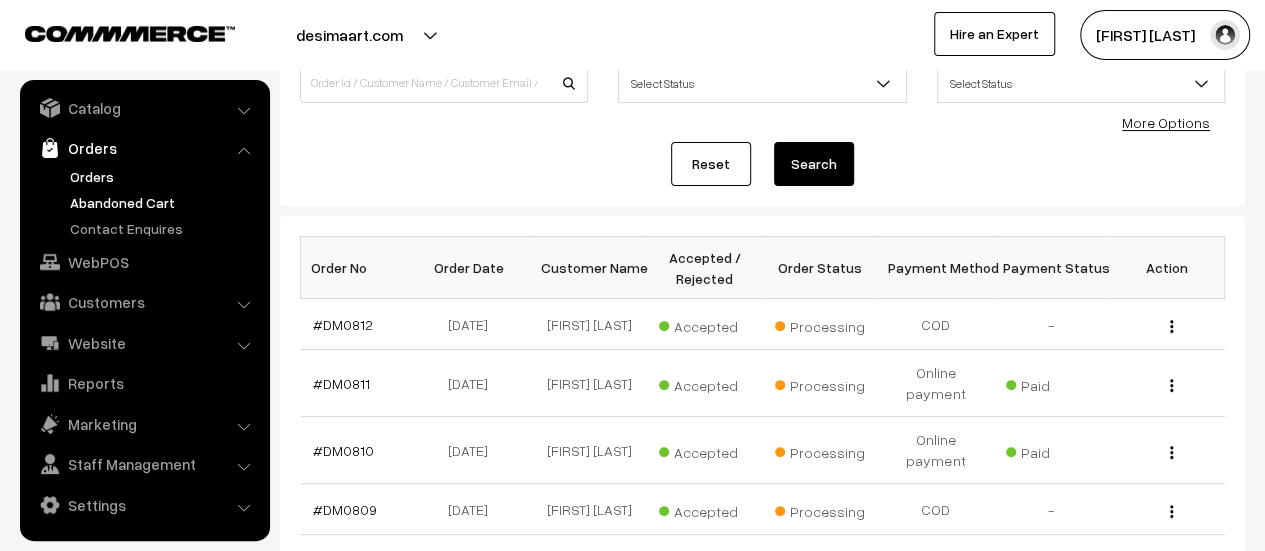click on "Abandoned Cart" at bounding box center [164, 202] 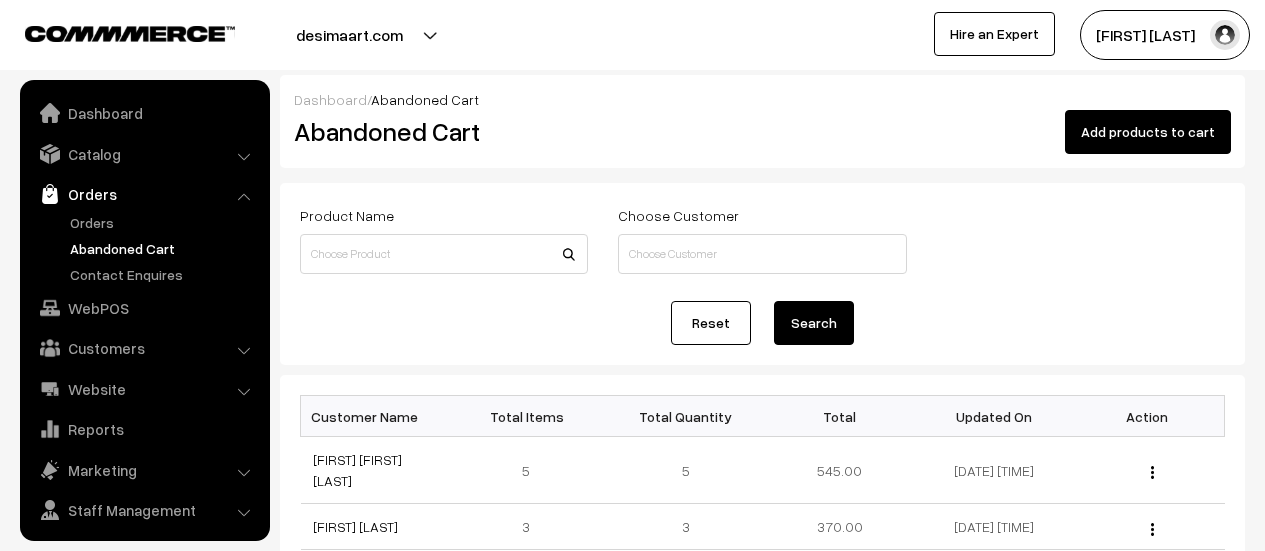 scroll, scrollTop: 0, scrollLeft: 0, axis: both 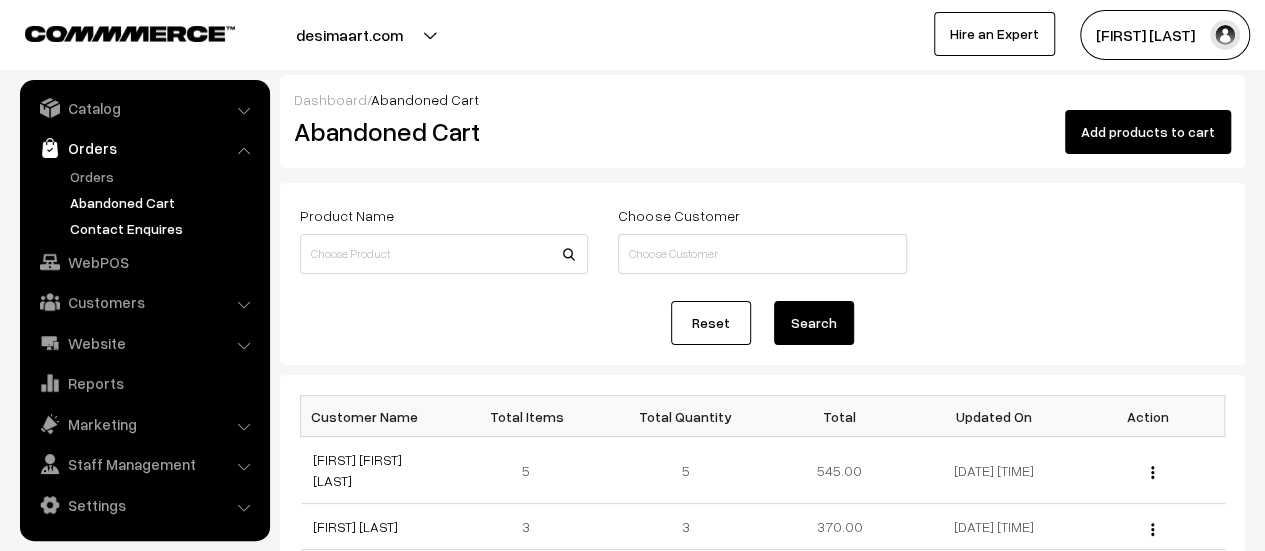 click on "Contact Enquires" at bounding box center (164, 228) 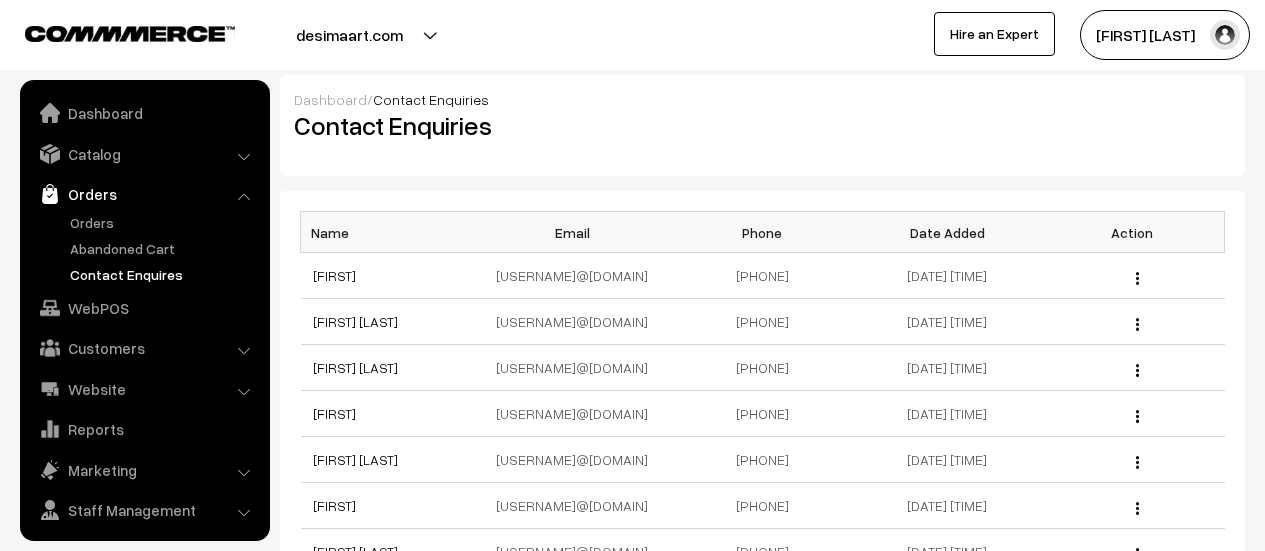 scroll, scrollTop: 0, scrollLeft: 0, axis: both 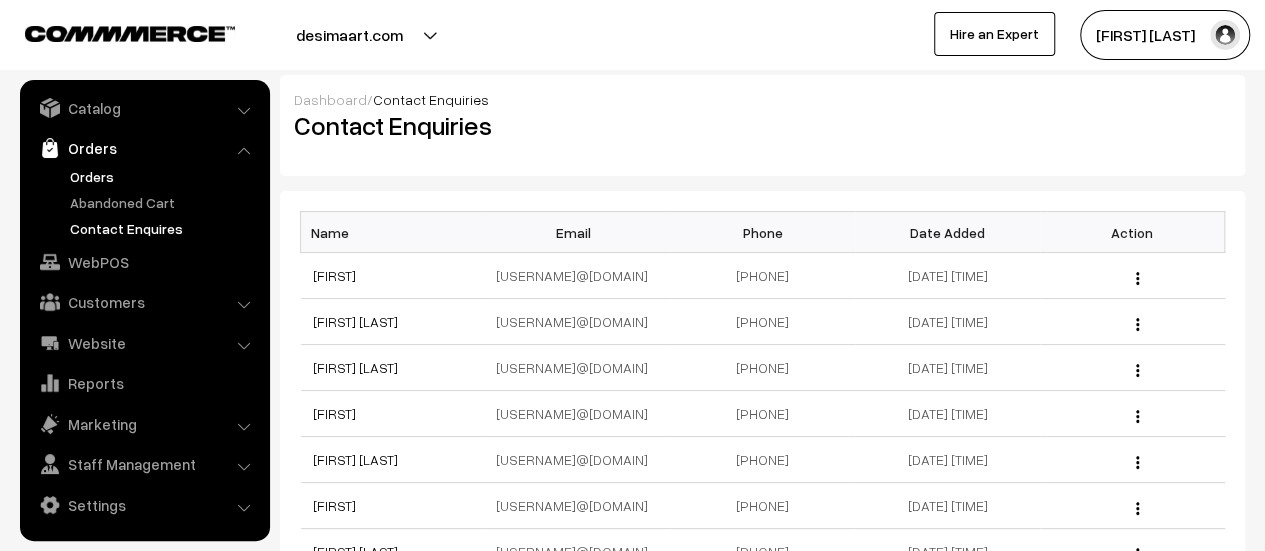 click on "Orders" at bounding box center [164, 176] 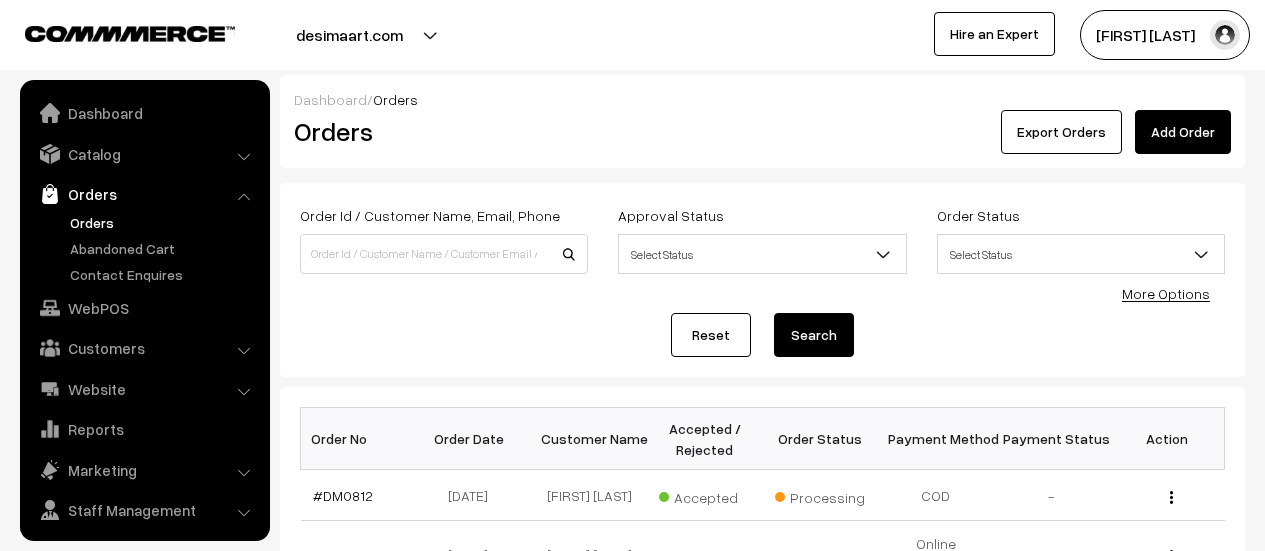 scroll, scrollTop: 0, scrollLeft: 0, axis: both 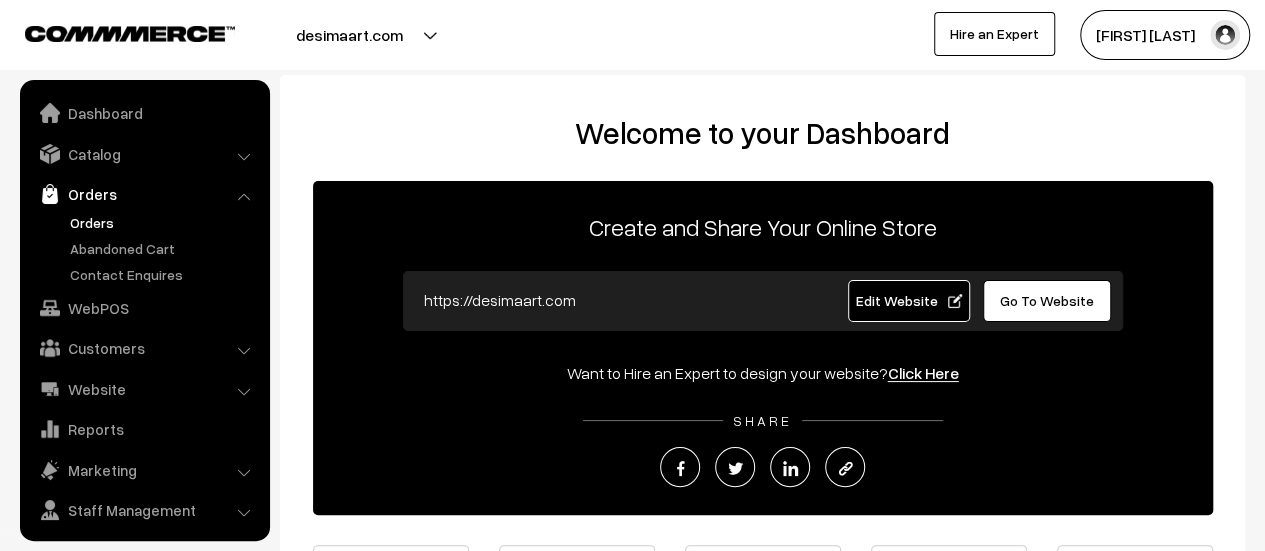 click on "Orders" at bounding box center [164, 222] 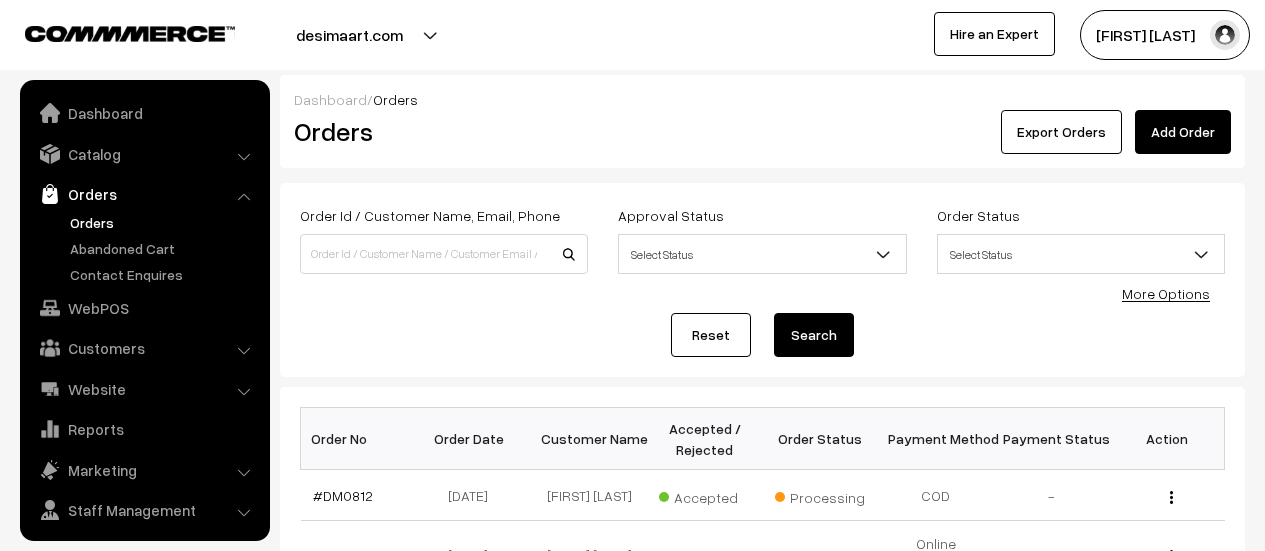scroll, scrollTop: 350, scrollLeft: 0, axis: vertical 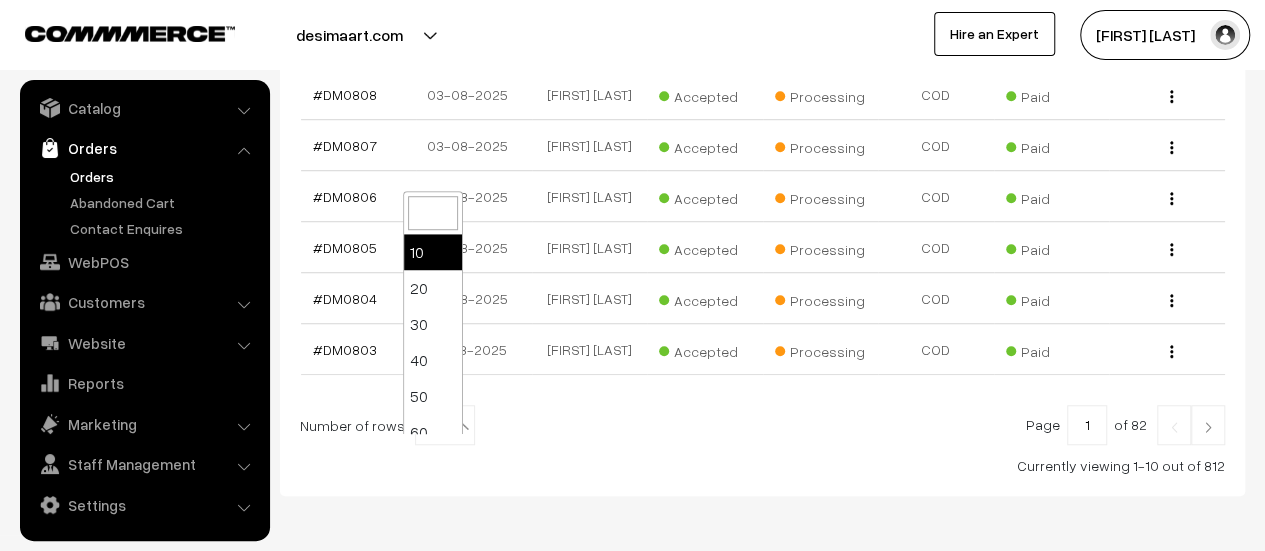 click at bounding box center (462, 426) 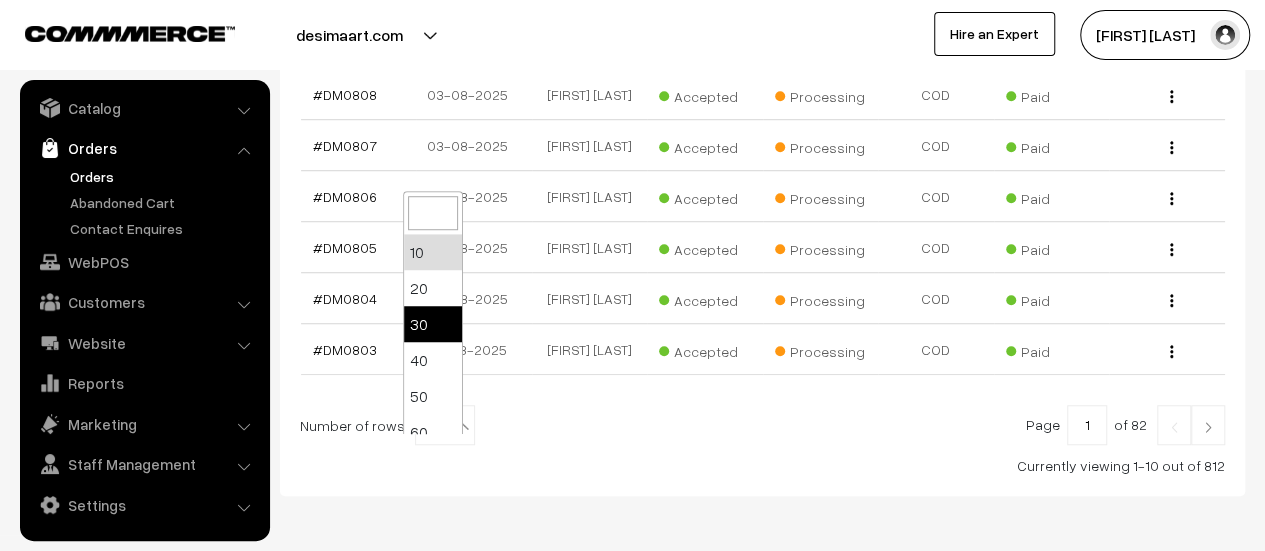select on "30" 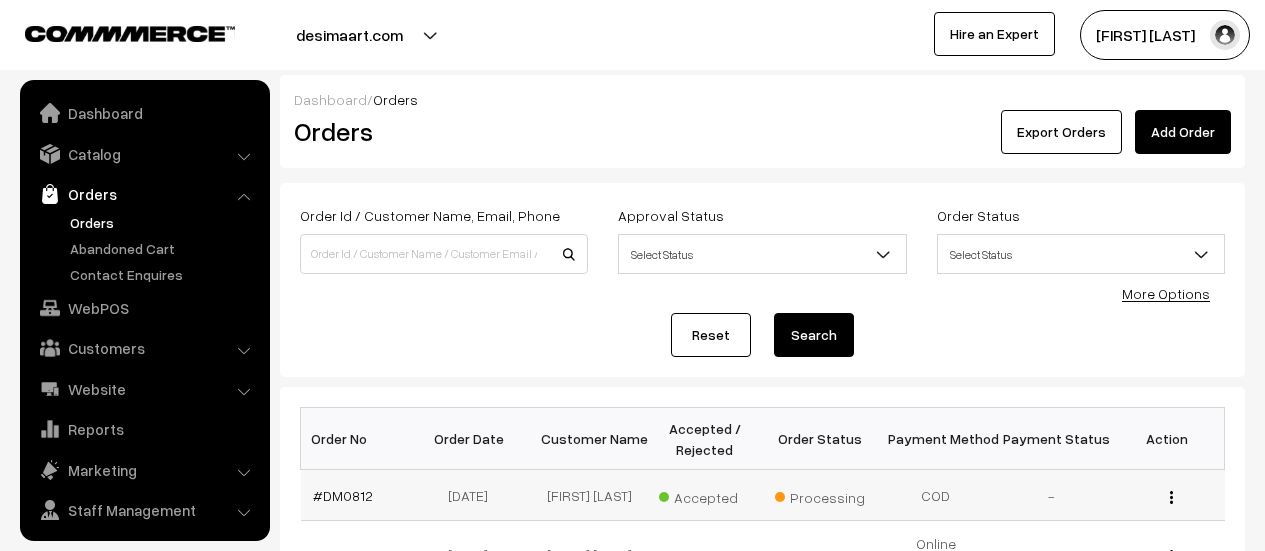 scroll, scrollTop: 0, scrollLeft: 0, axis: both 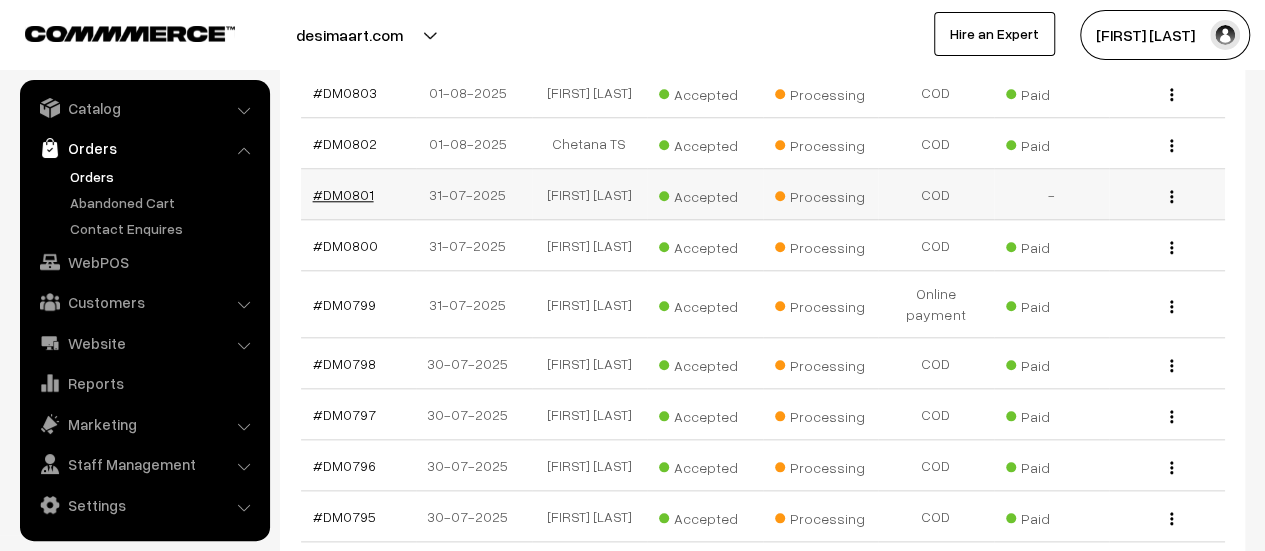 click on "#DM0801" at bounding box center (343, 194) 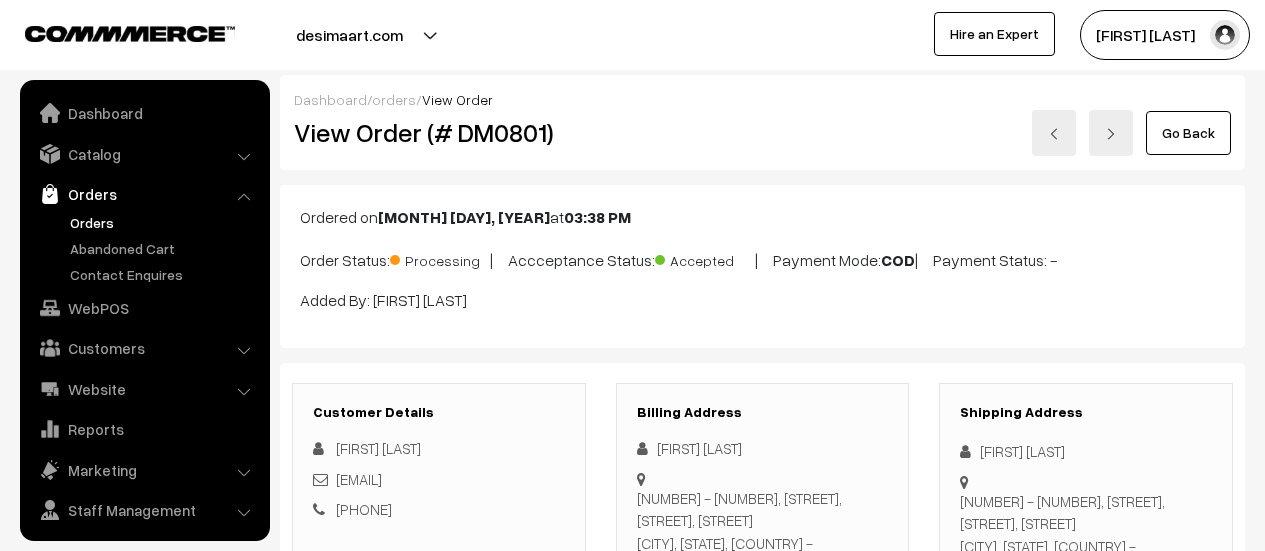 scroll, scrollTop: 2016, scrollLeft: 0, axis: vertical 